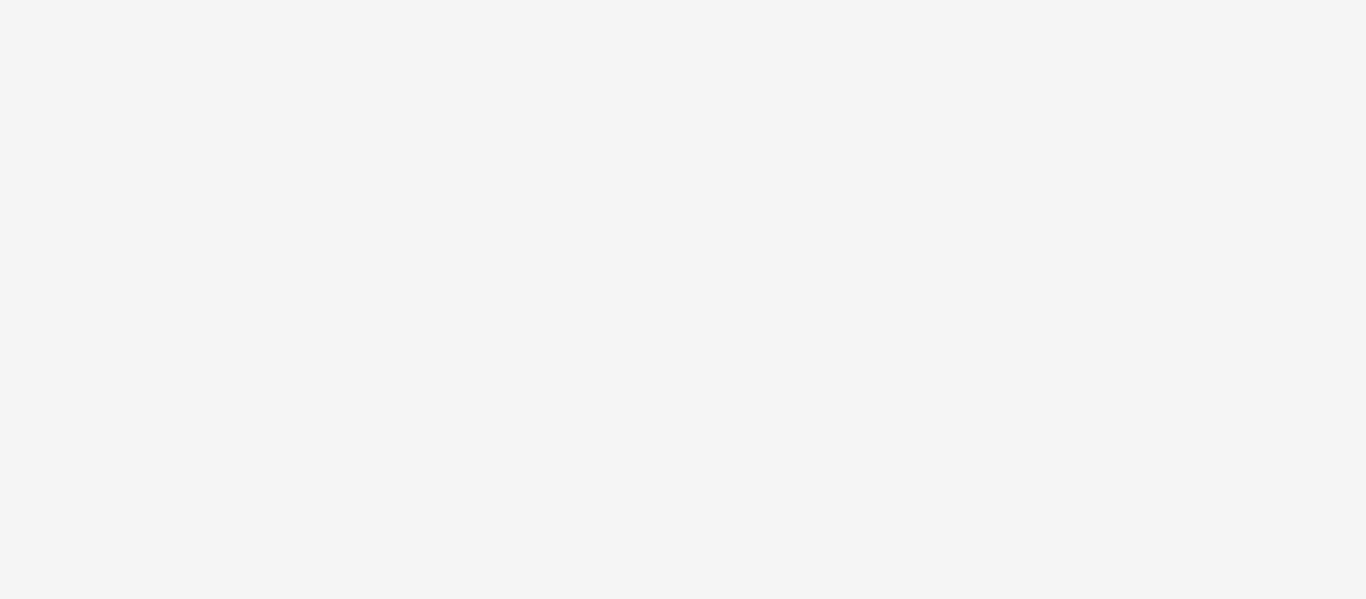 scroll, scrollTop: 0, scrollLeft: 0, axis: both 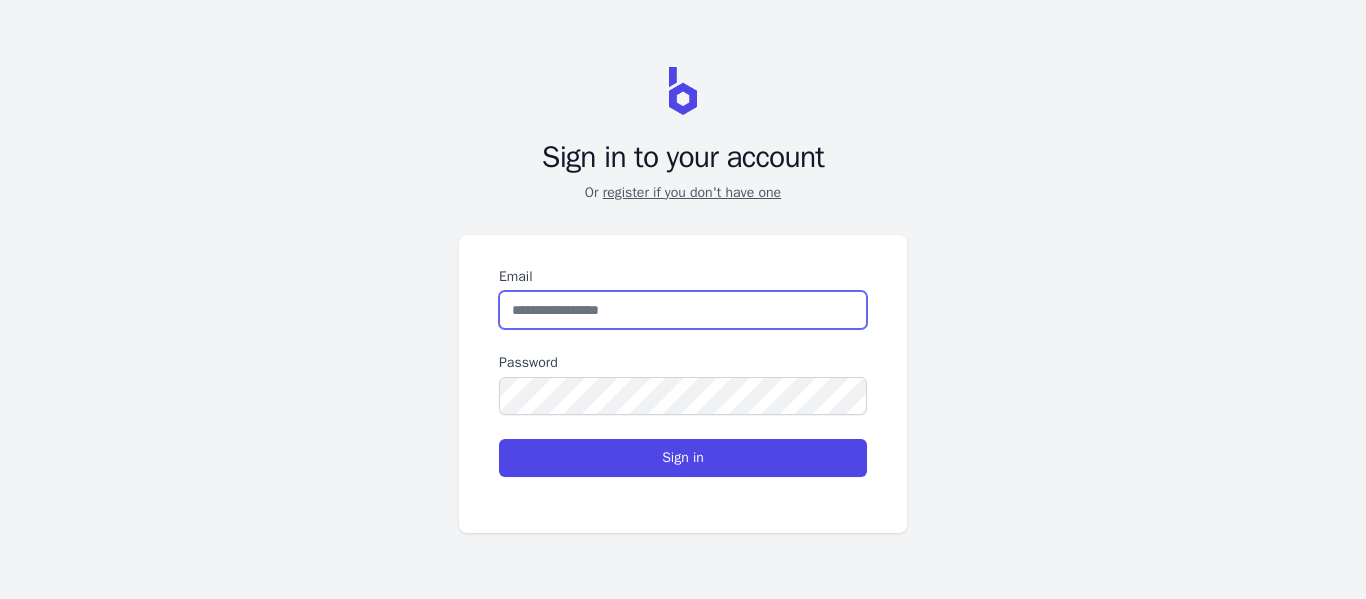 click on "Email" at bounding box center [683, 310] 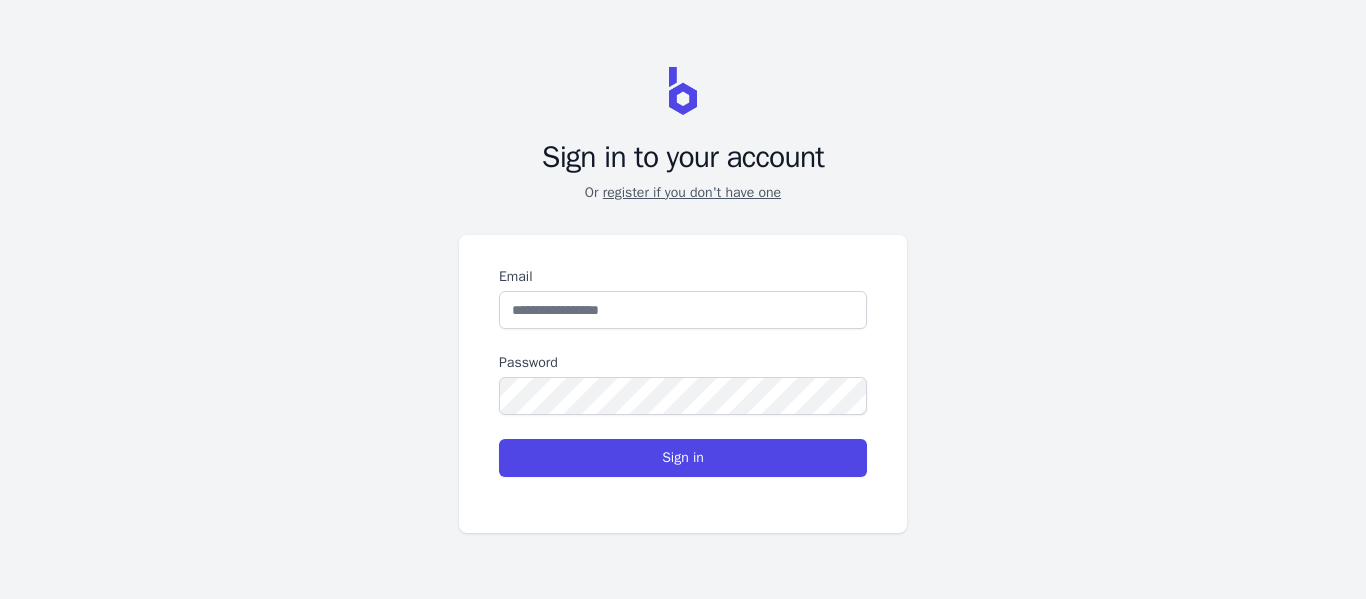 click on "register if you don't have one" at bounding box center [692, 192] 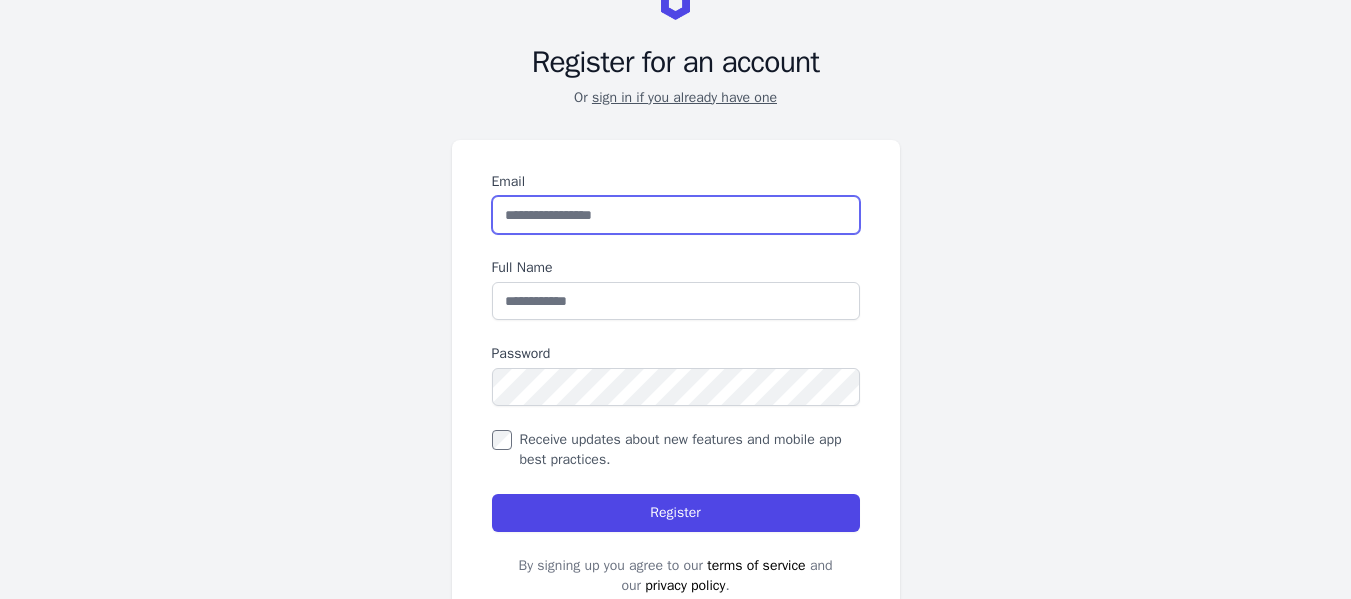 click on "Email" at bounding box center (676, 215) 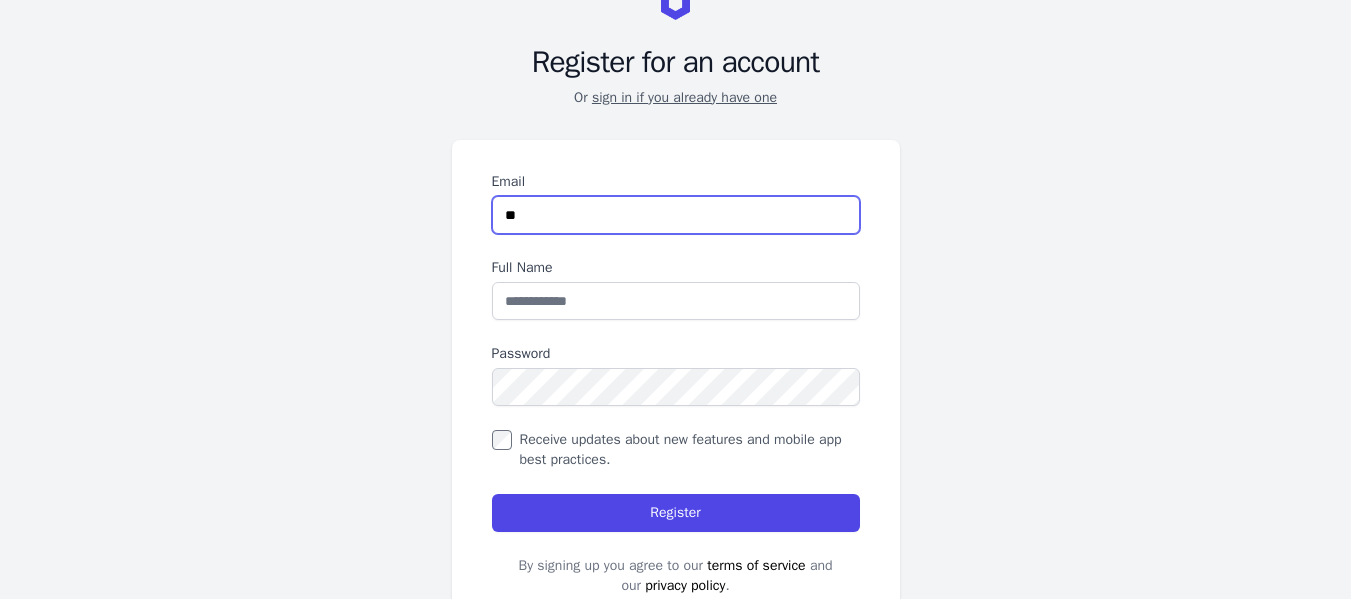 type on "**********" 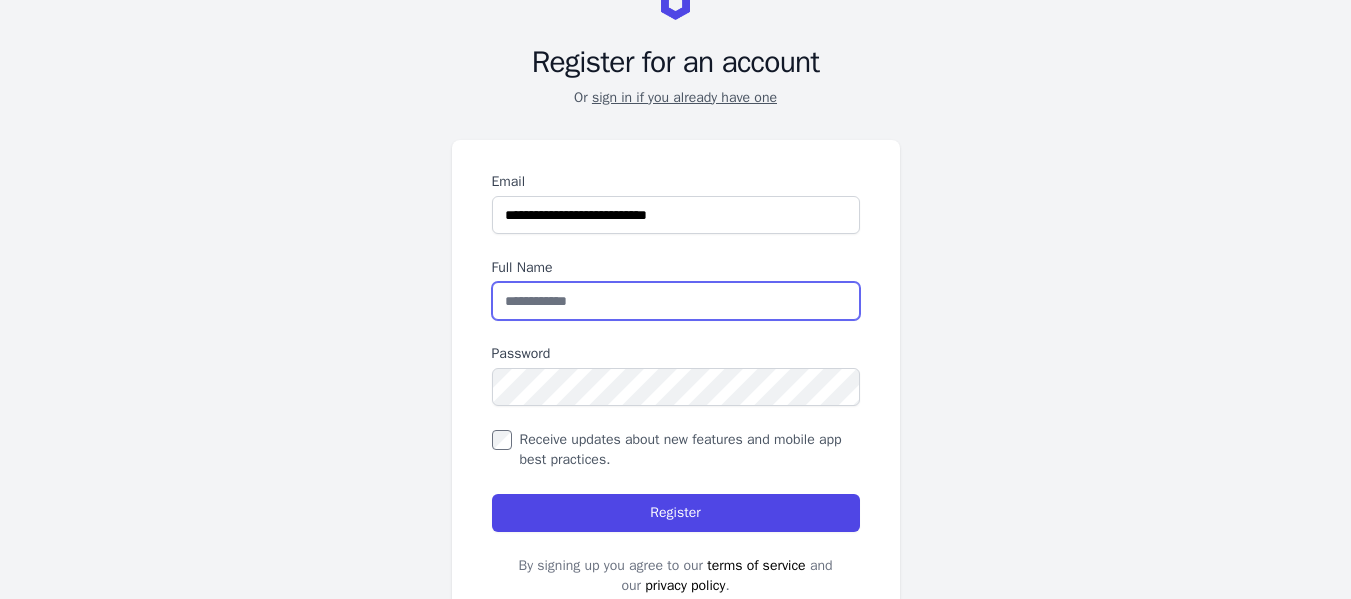 click on "Full Name" at bounding box center (676, 301) 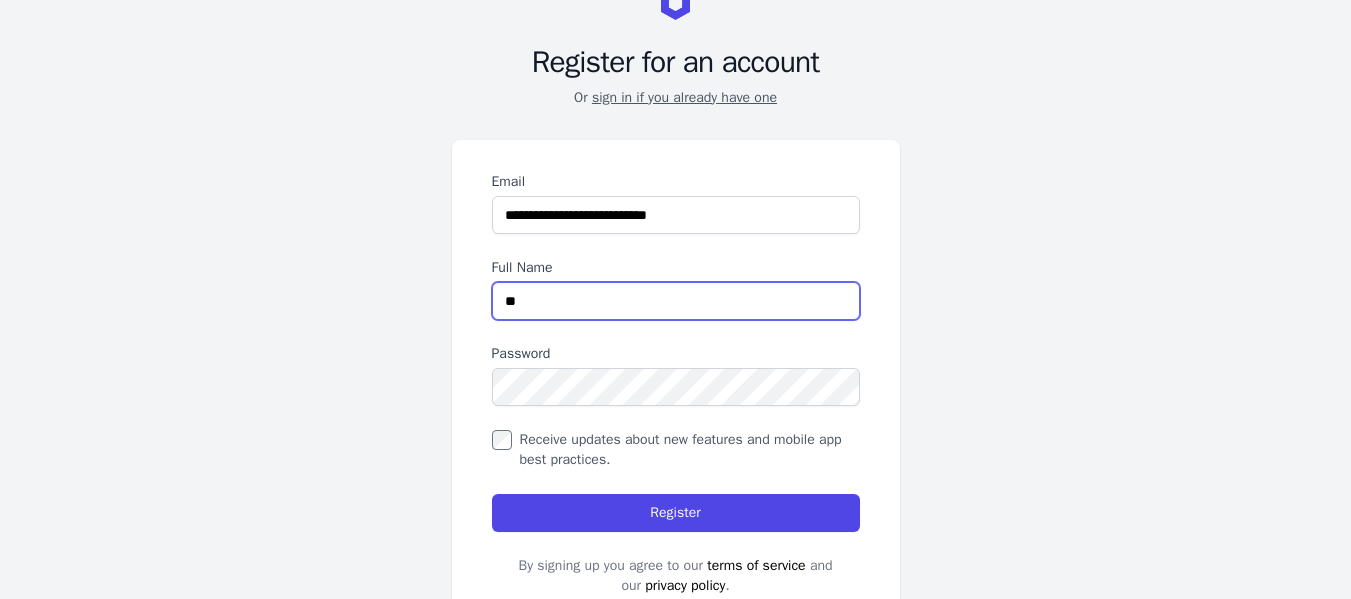 type on "**********" 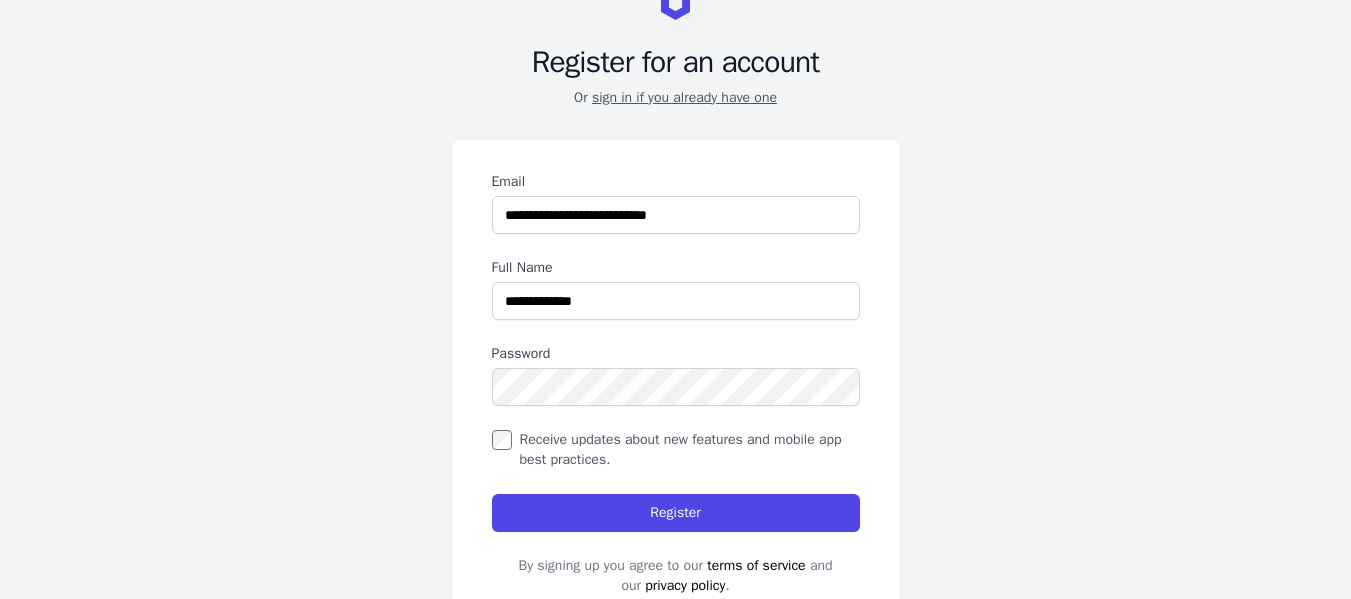 click on "Receive updates about new features and mobile app best practices." at bounding box center (676, 450) 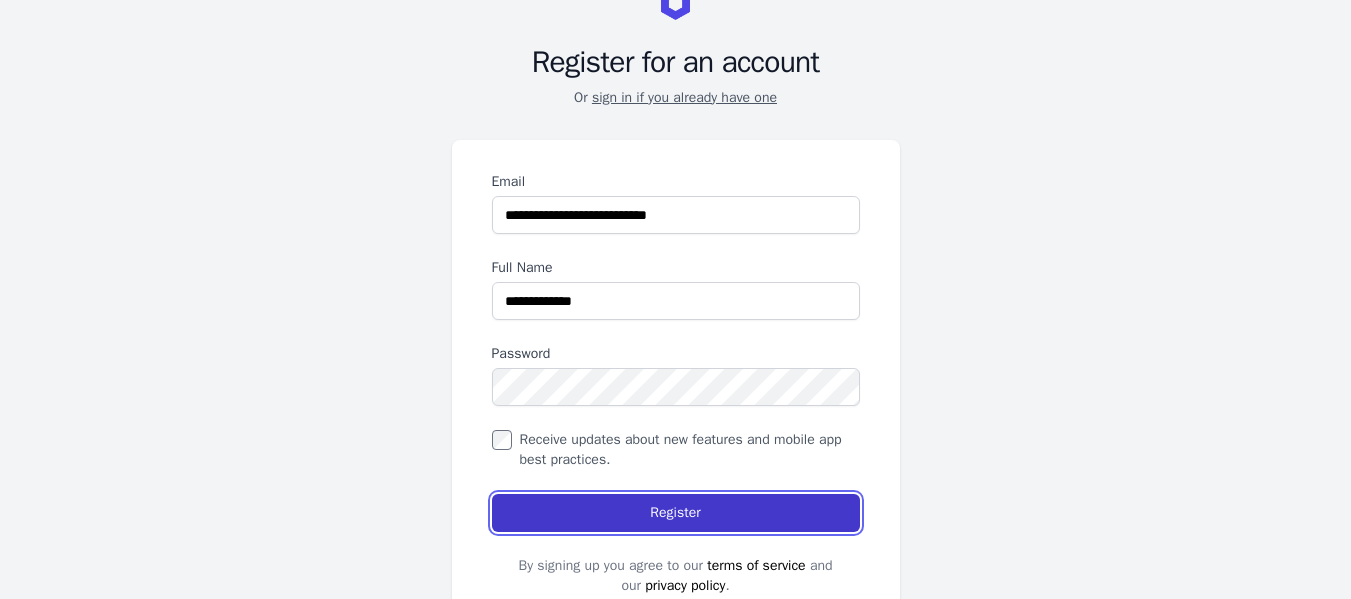click on "Register" at bounding box center (675, 513) 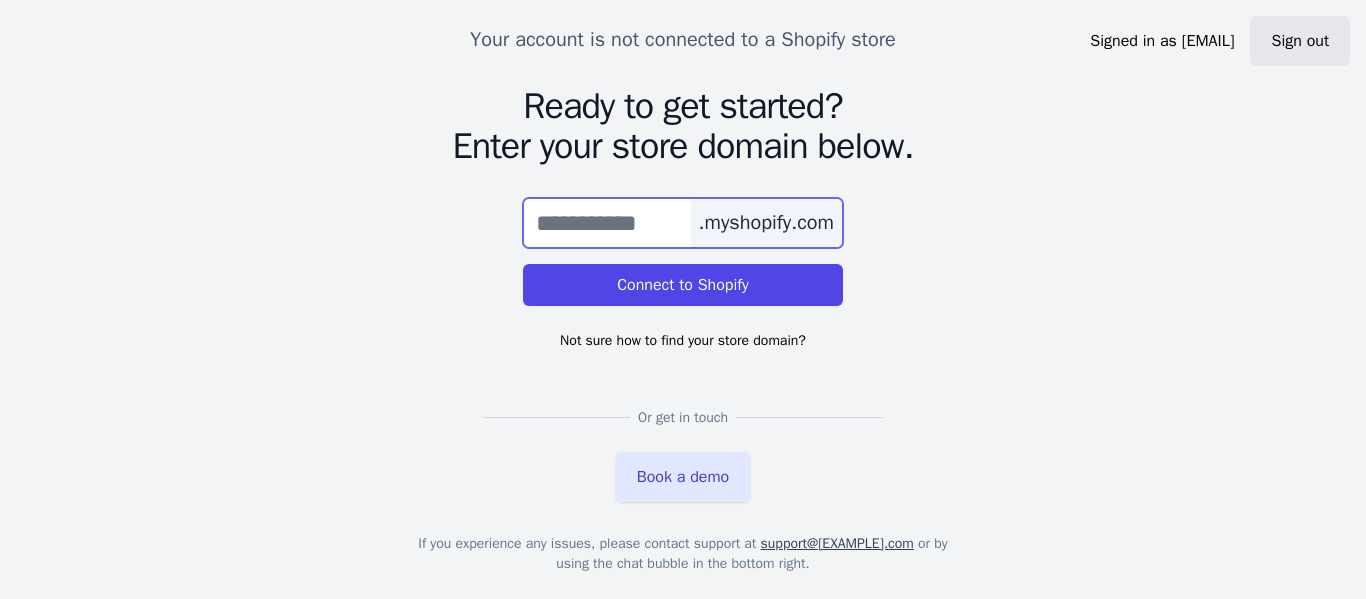click at bounding box center [683, 223] 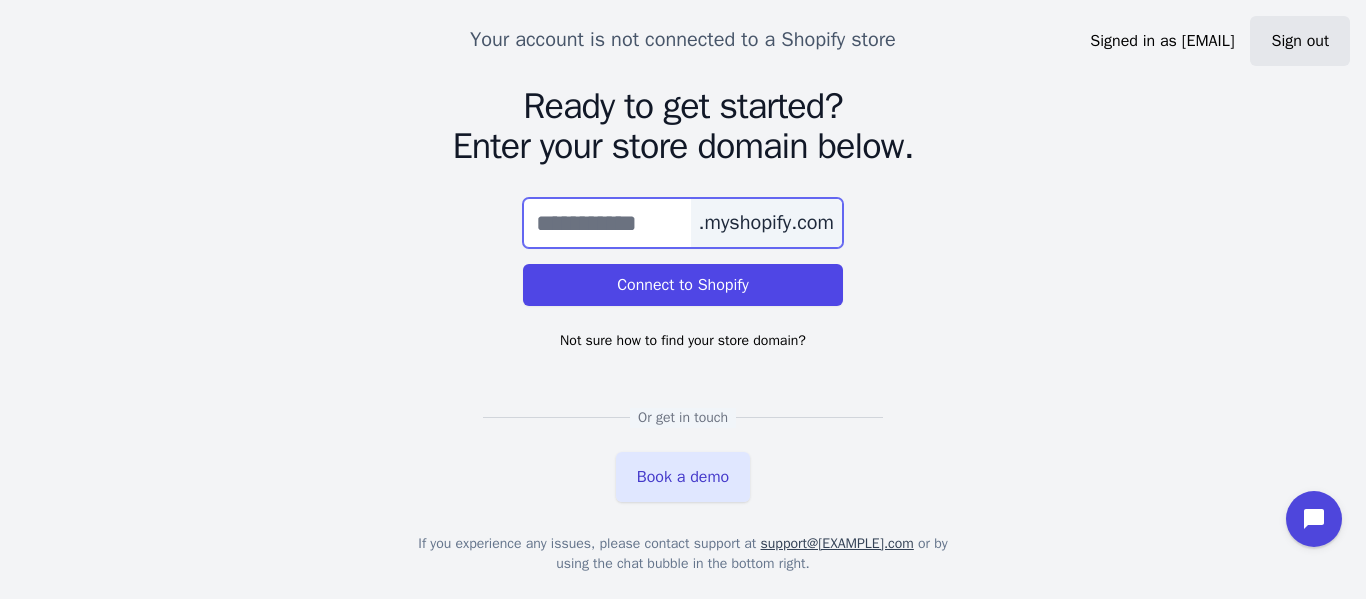 paste on "*********" 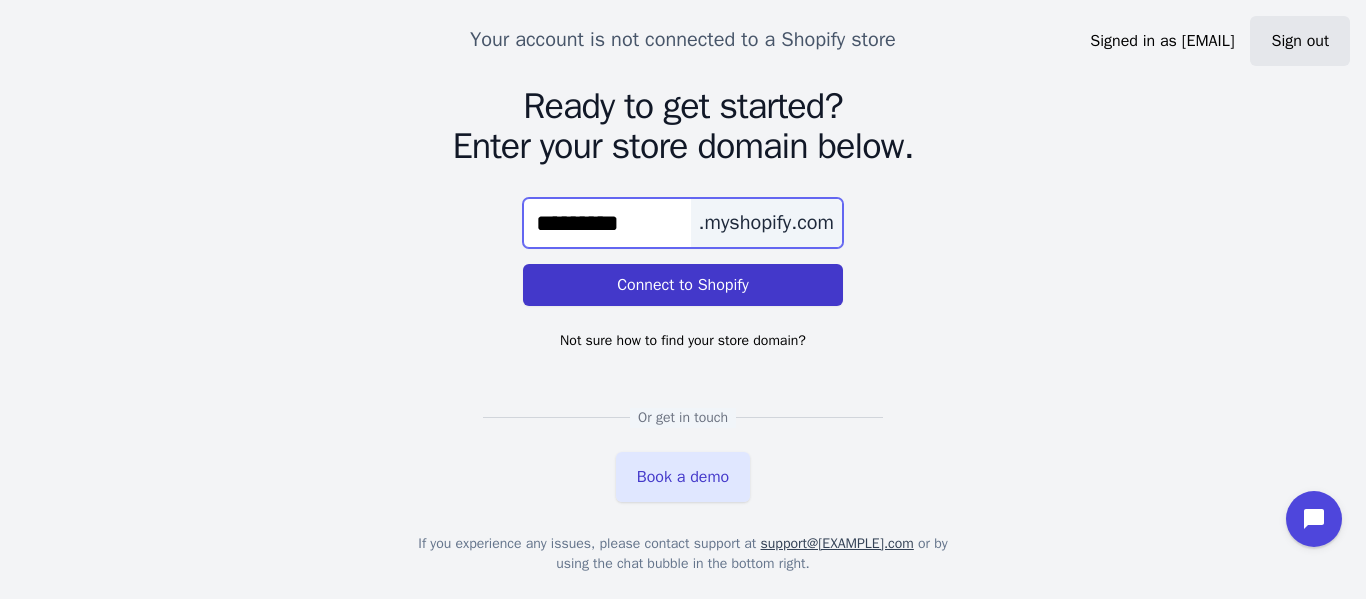 type on "*********" 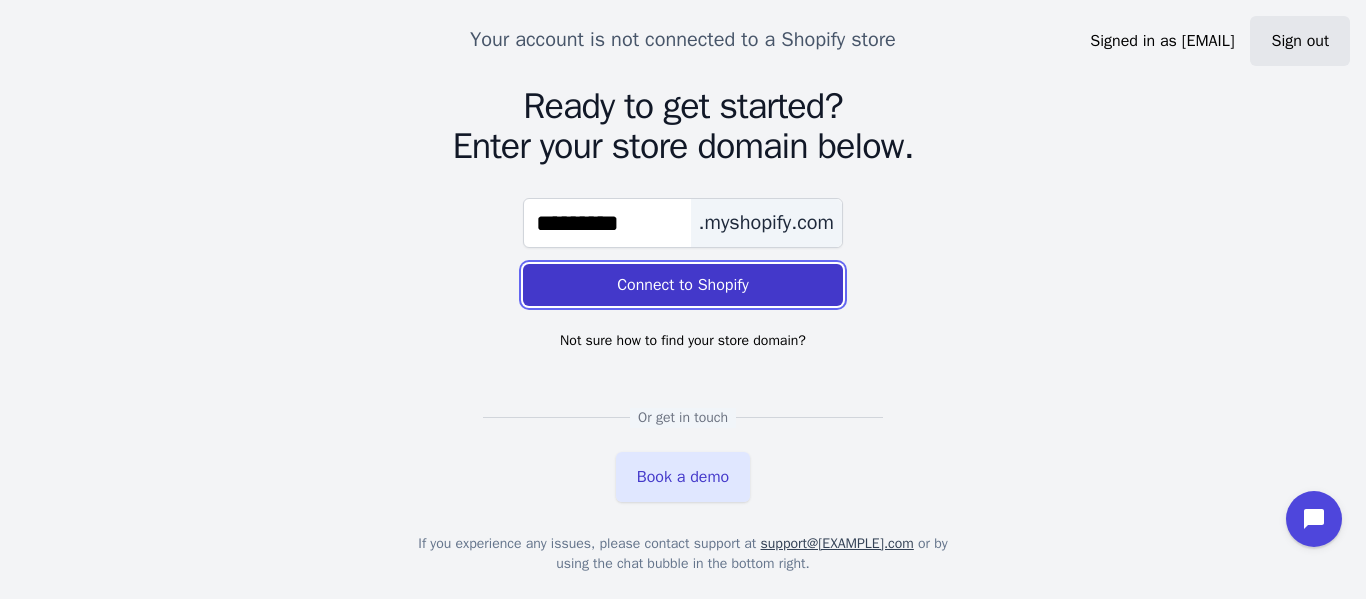 click on "Connect to Shopify" at bounding box center [683, 285] 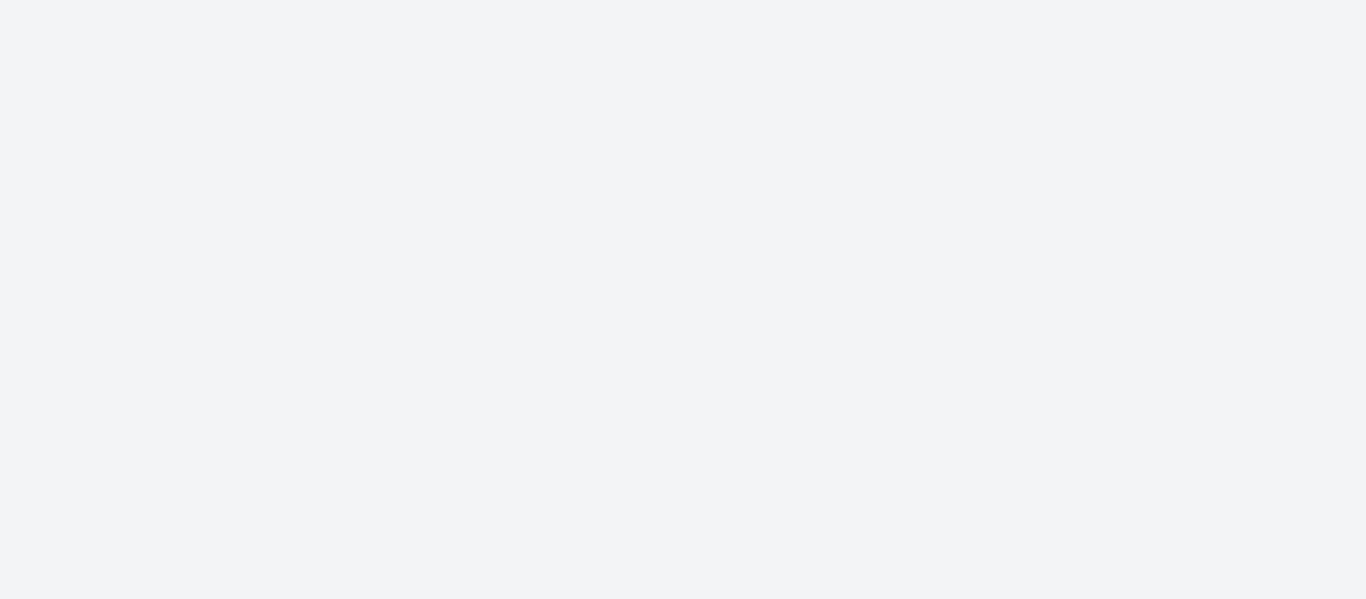 scroll, scrollTop: 0, scrollLeft: 0, axis: both 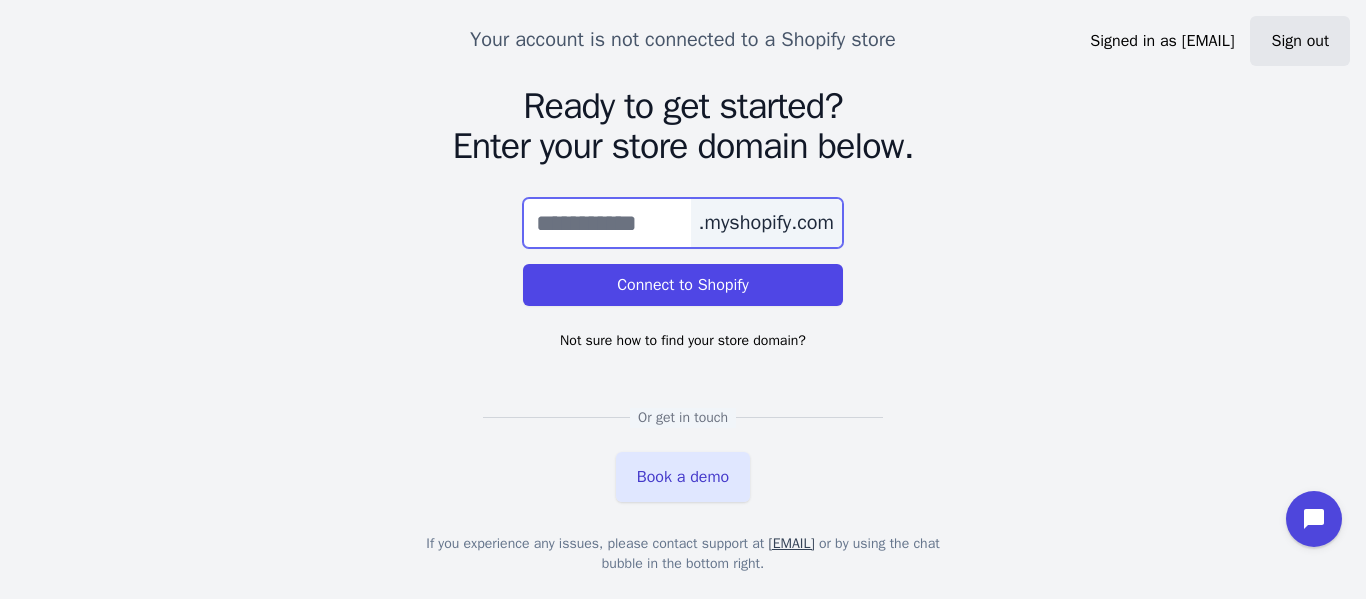 click at bounding box center (683, 223) 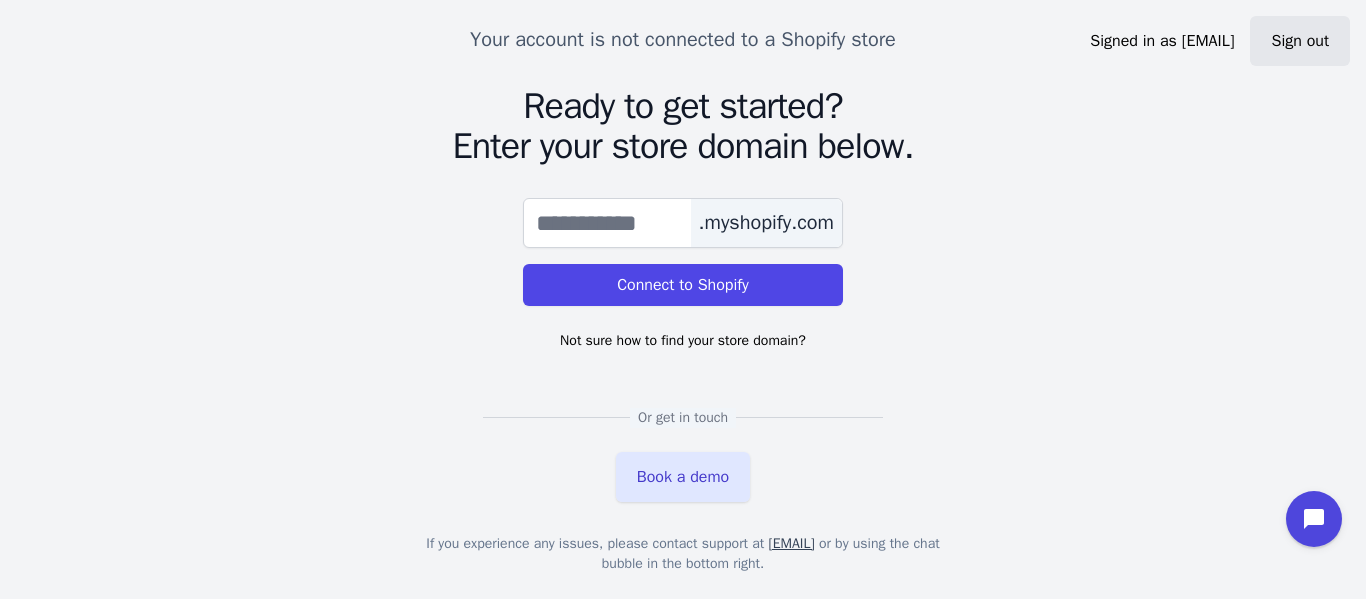 click on "Your account is not connected to a Shopify store Ready to get started? Enter your store domain below. .myshopify.com Connect to Shopify Not sure how to find your store domain? Or get in touch Book a demo If you experience any issues, please contact support at [EMAIL] or by using the chat bubble in the bottom right. Signed in as [EMAIL] Sign out" at bounding box center (683, 299) 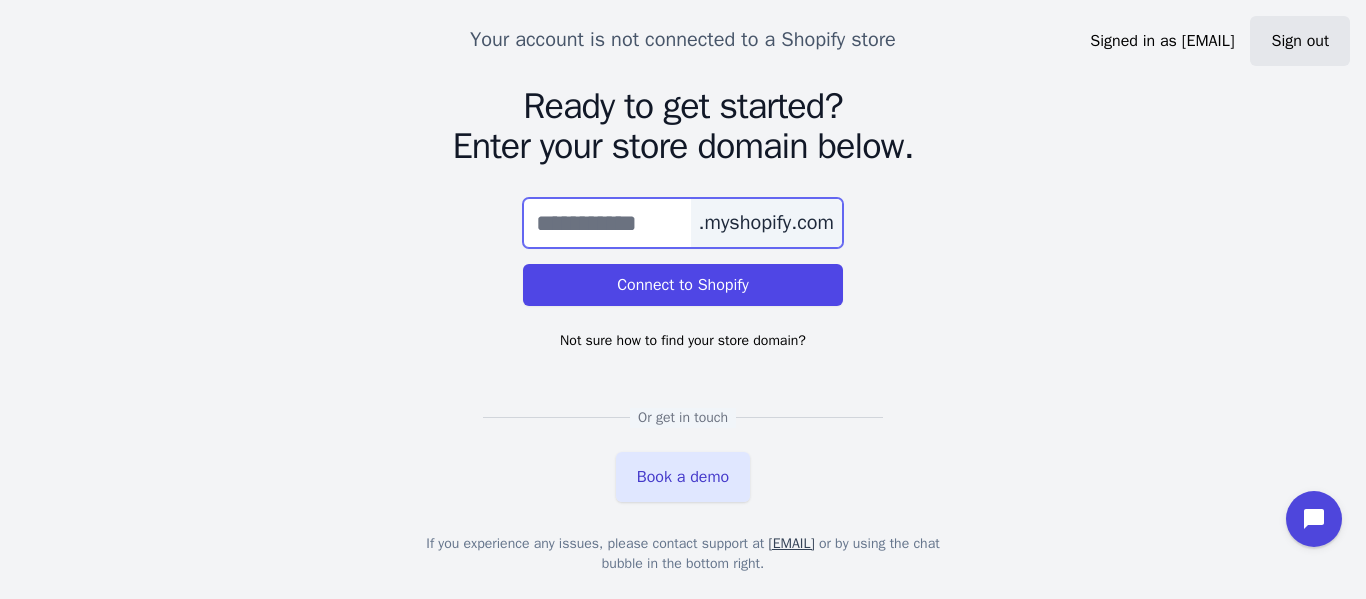 click at bounding box center [683, 223] 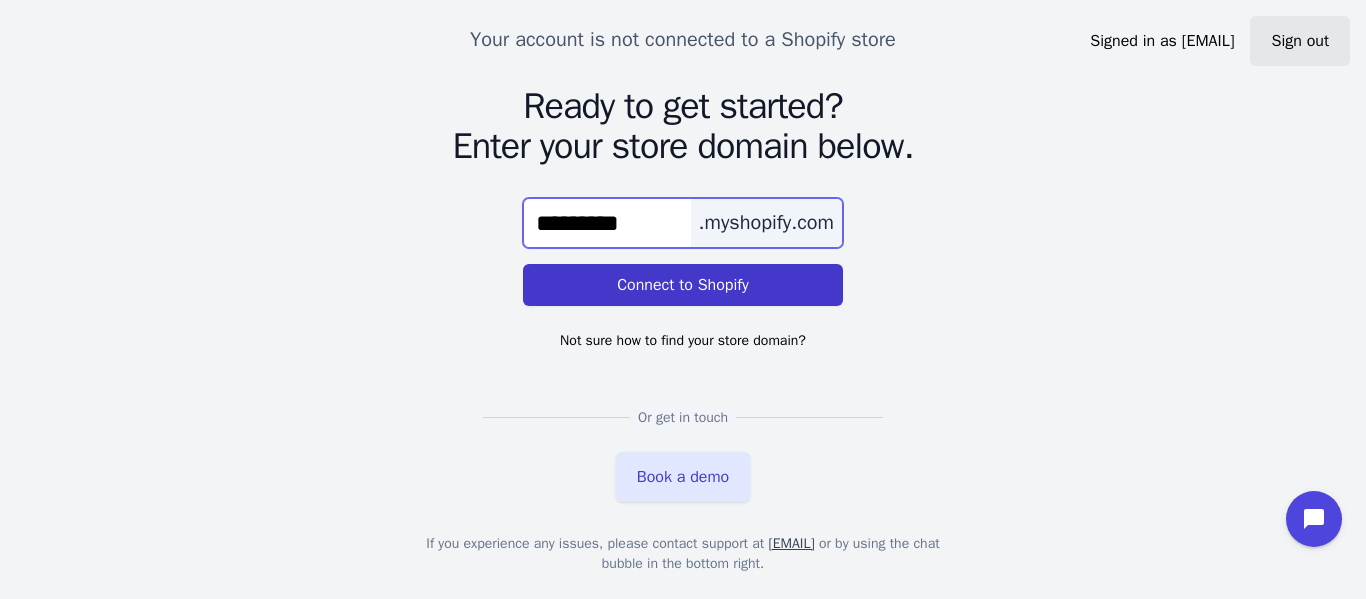 type on "*********" 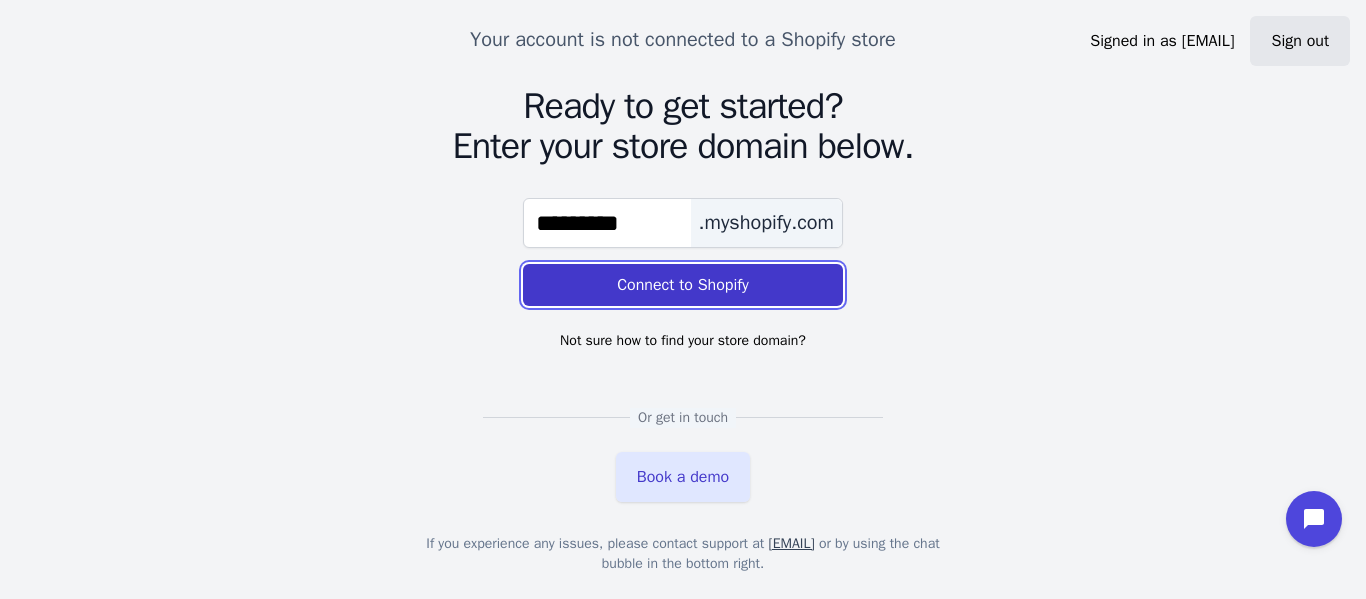 click on "Connect to Shopify" at bounding box center (683, 285) 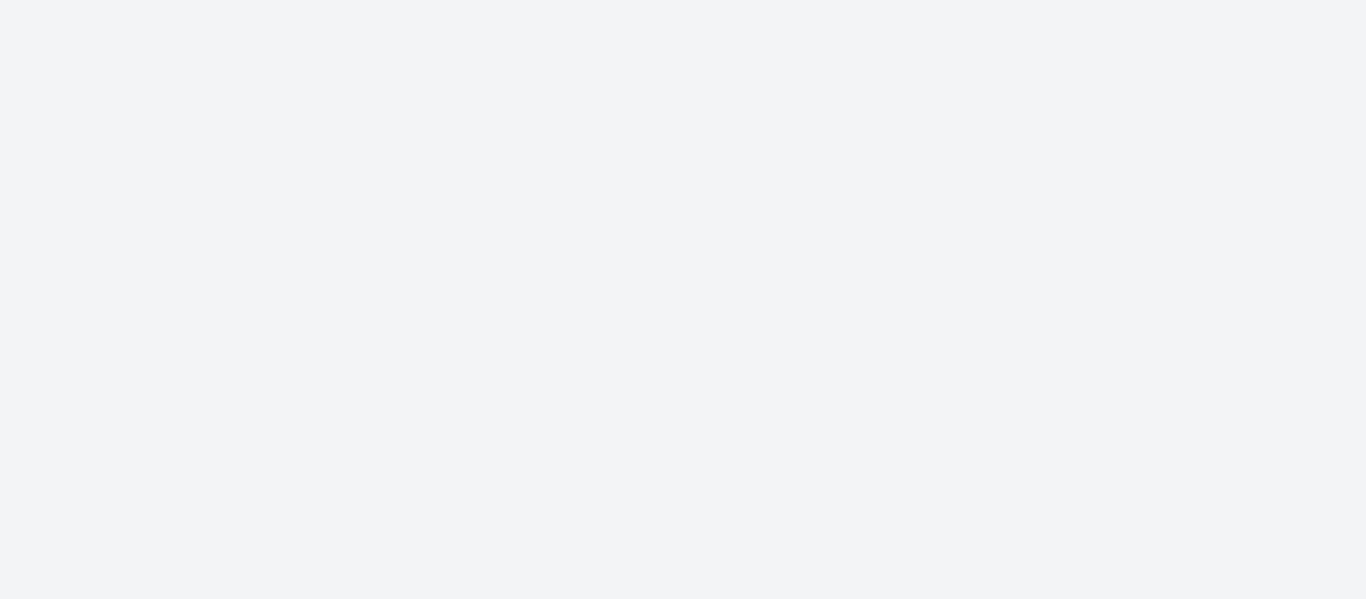scroll, scrollTop: 0, scrollLeft: 0, axis: both 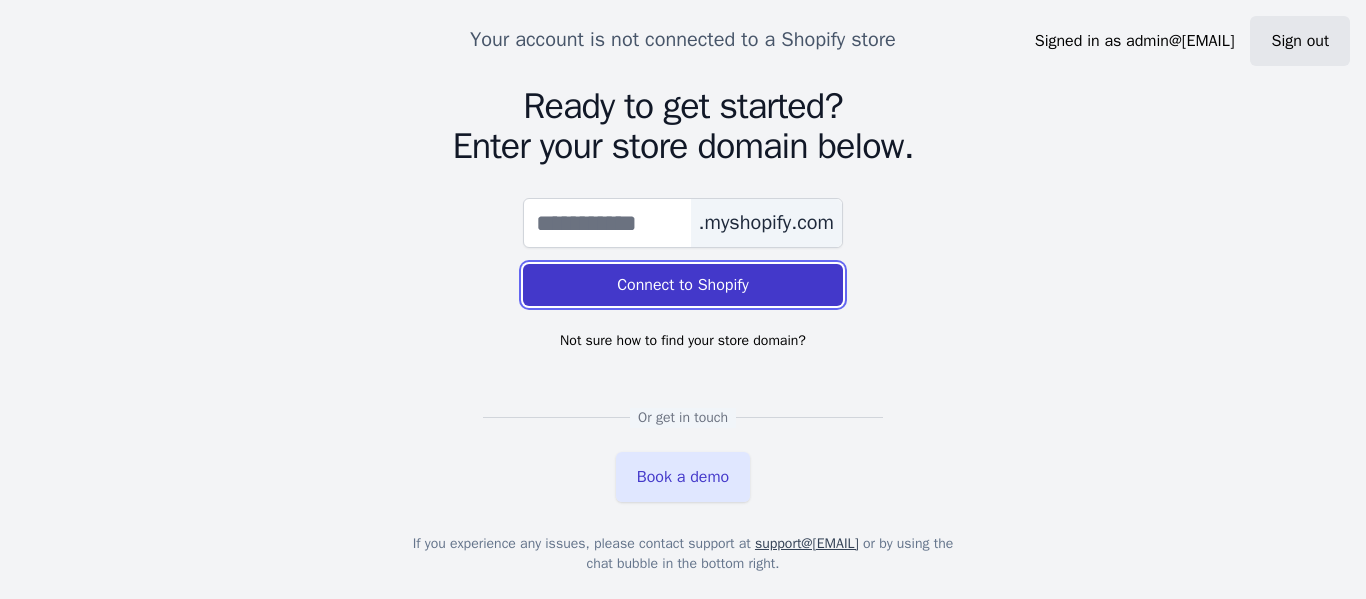 click on "Connect to Shopify" at bounding box center (683, 285) 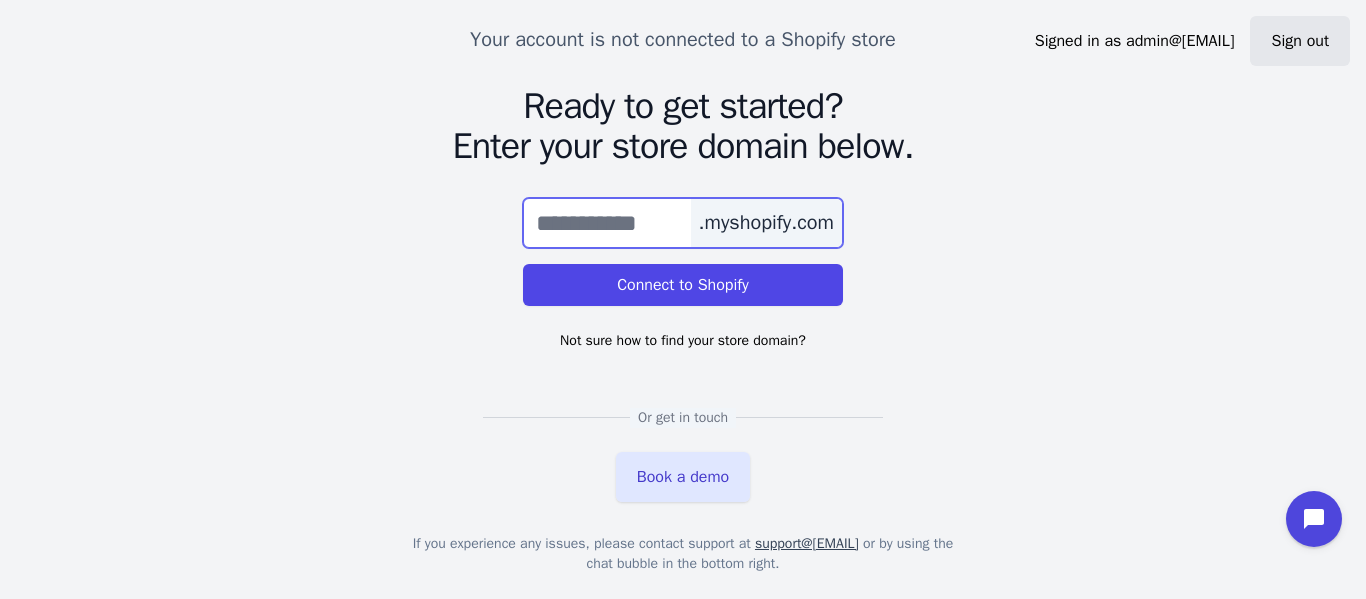 click at bounding box center (683, 223) 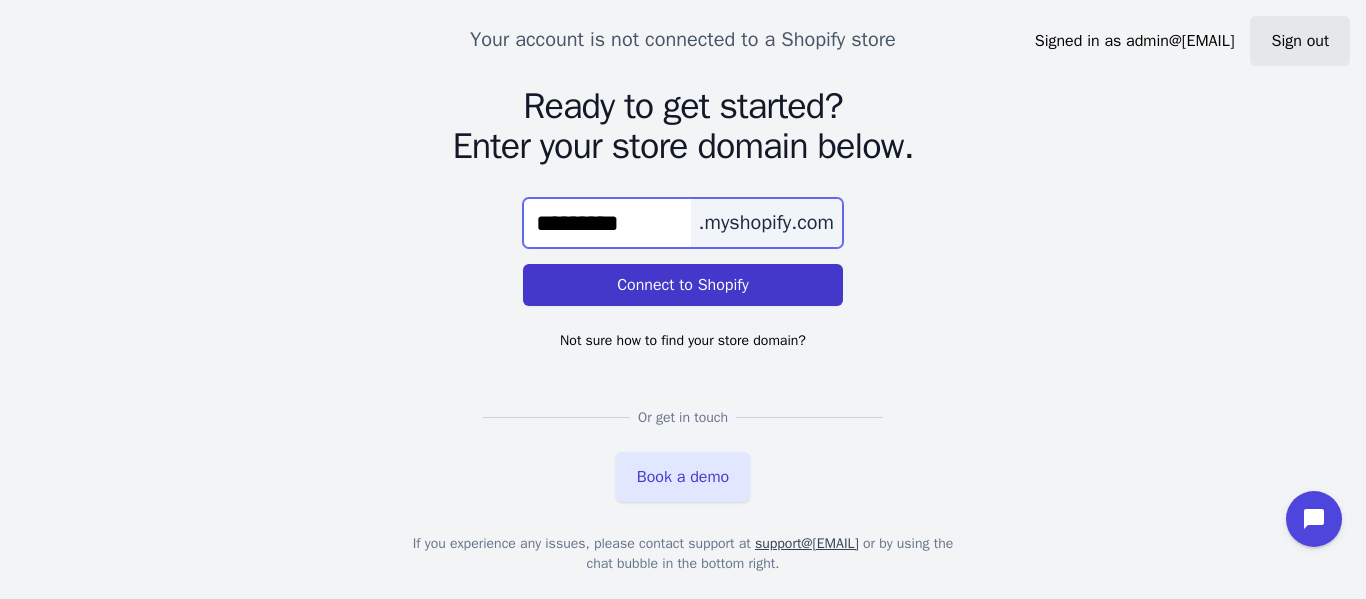 type on "*********" 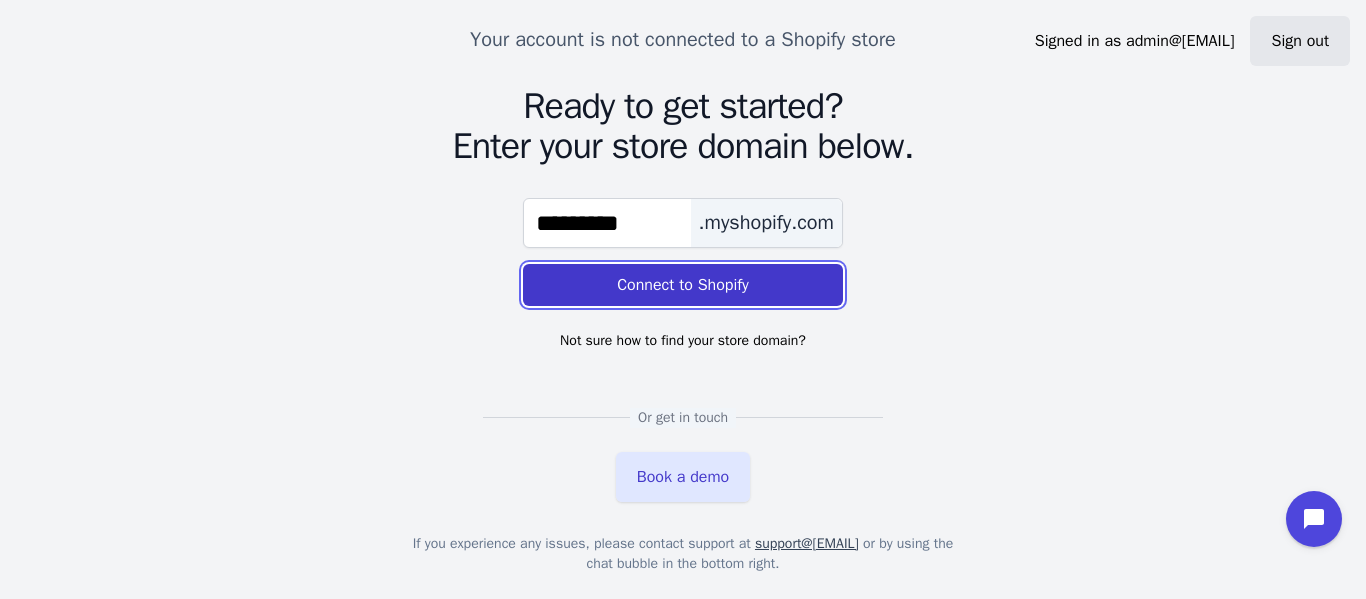 click on "Connect to Shopify" at bounding box center [683, 285] 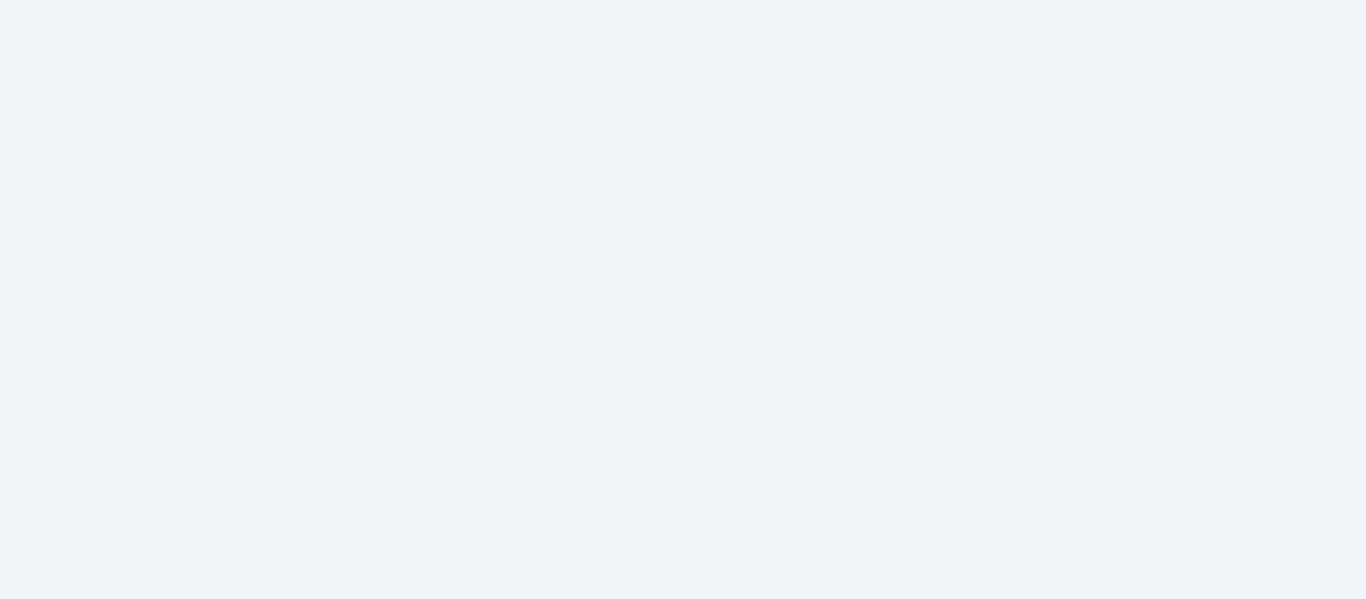 scroll, scrollTop: 0, scrollLeft: 0, axis: both 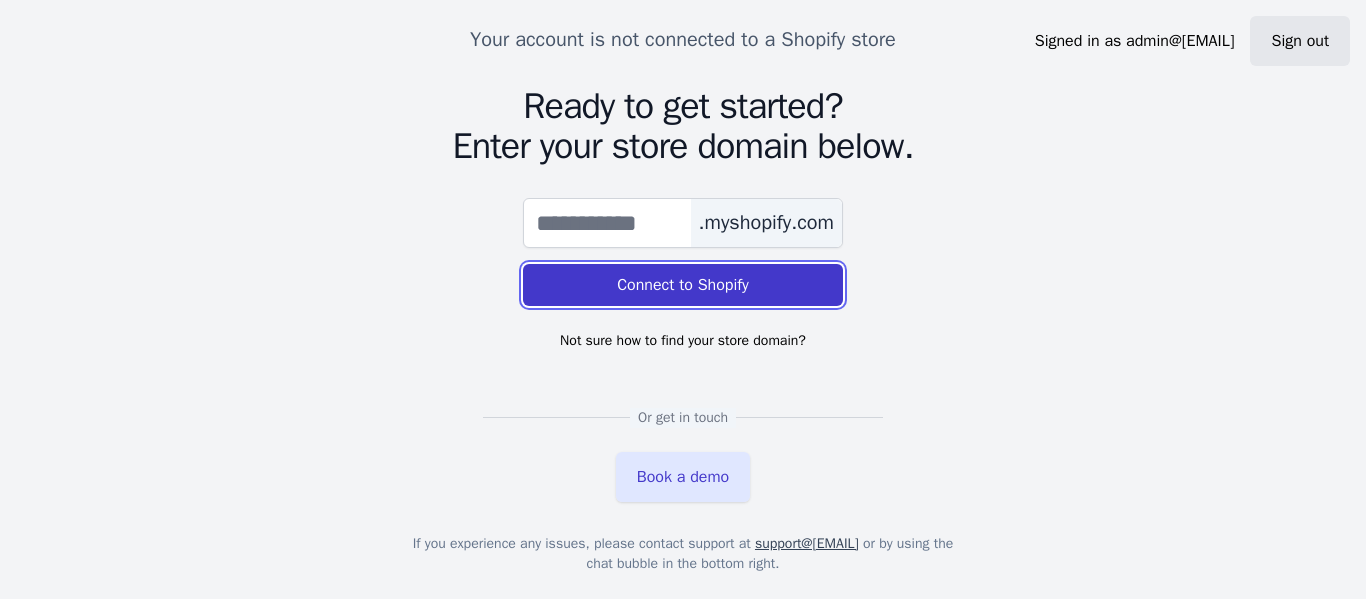 click on "Connect to Shopify" at bounding box center (683, 285) 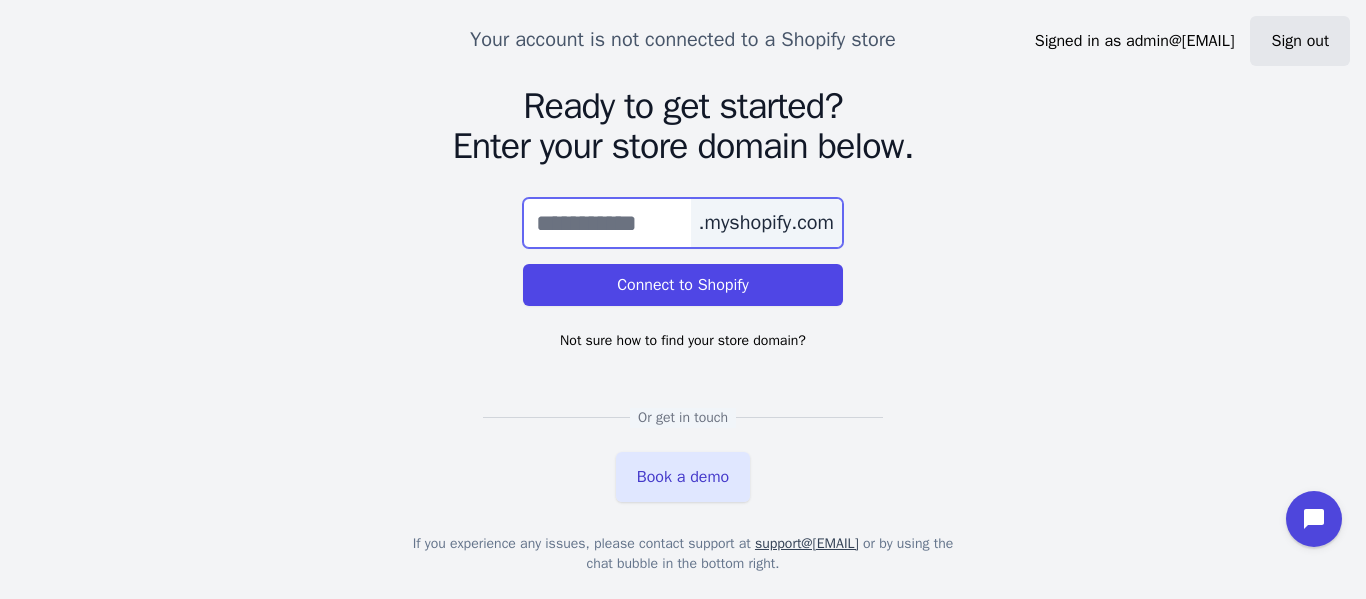 click at bounding box center (683, 223) 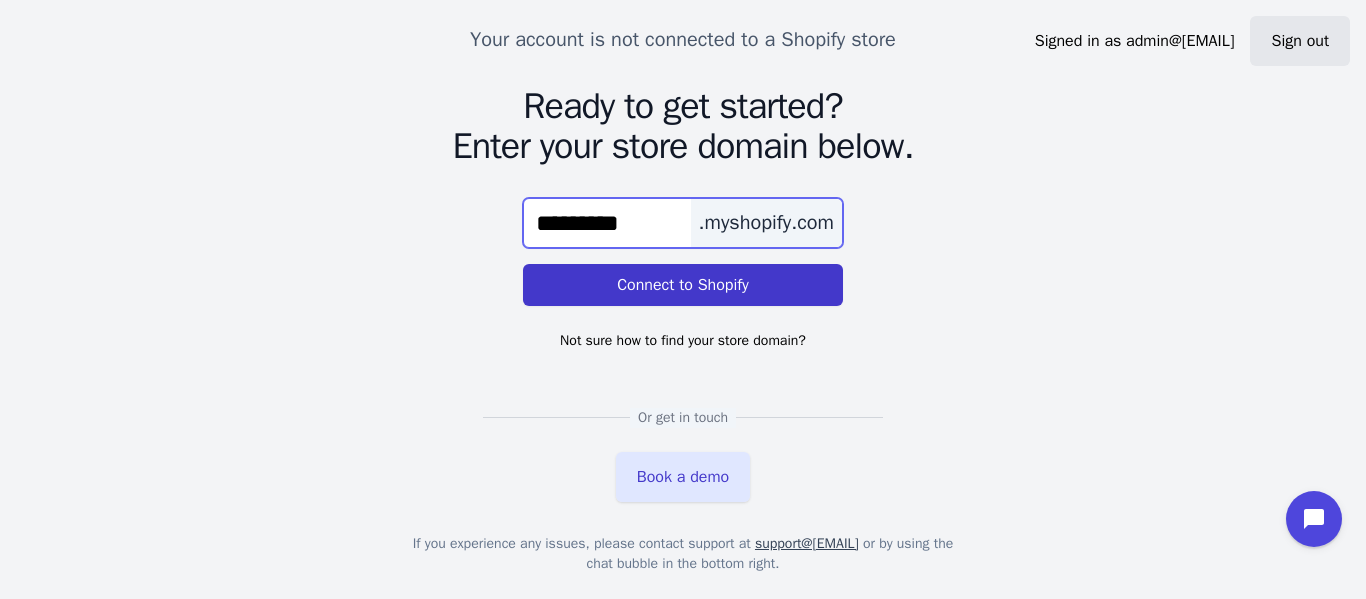 type on "*********" 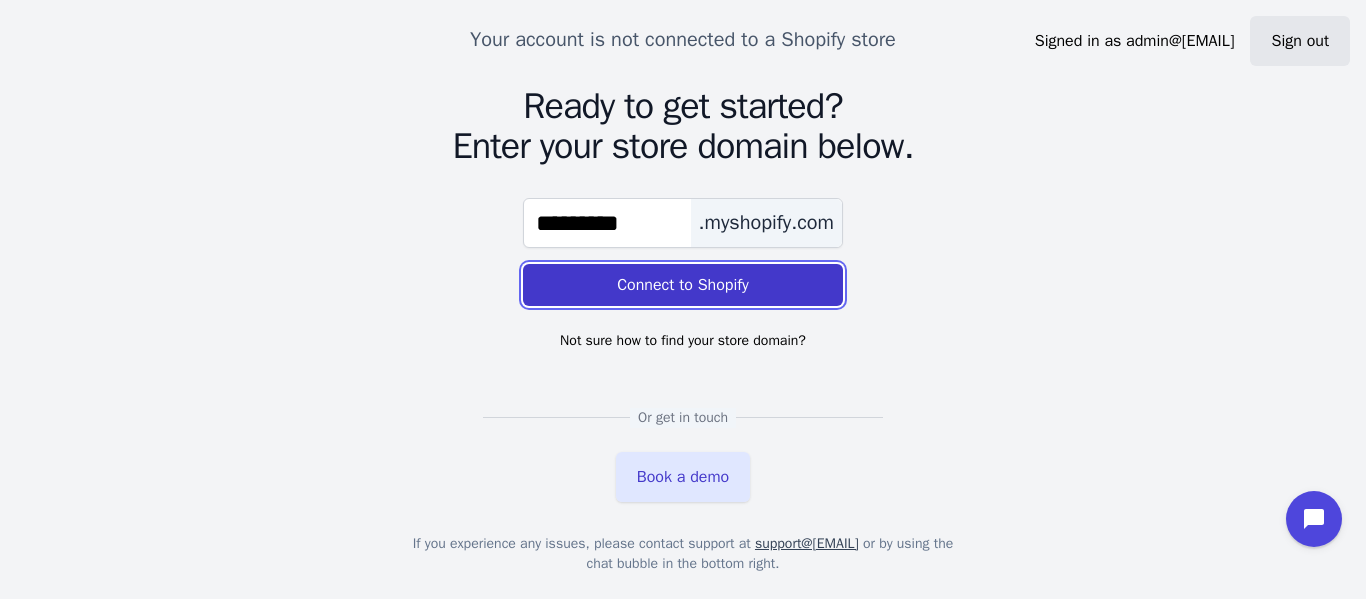 click on "Connect to Shopify" at bounding box center [683, 285] 